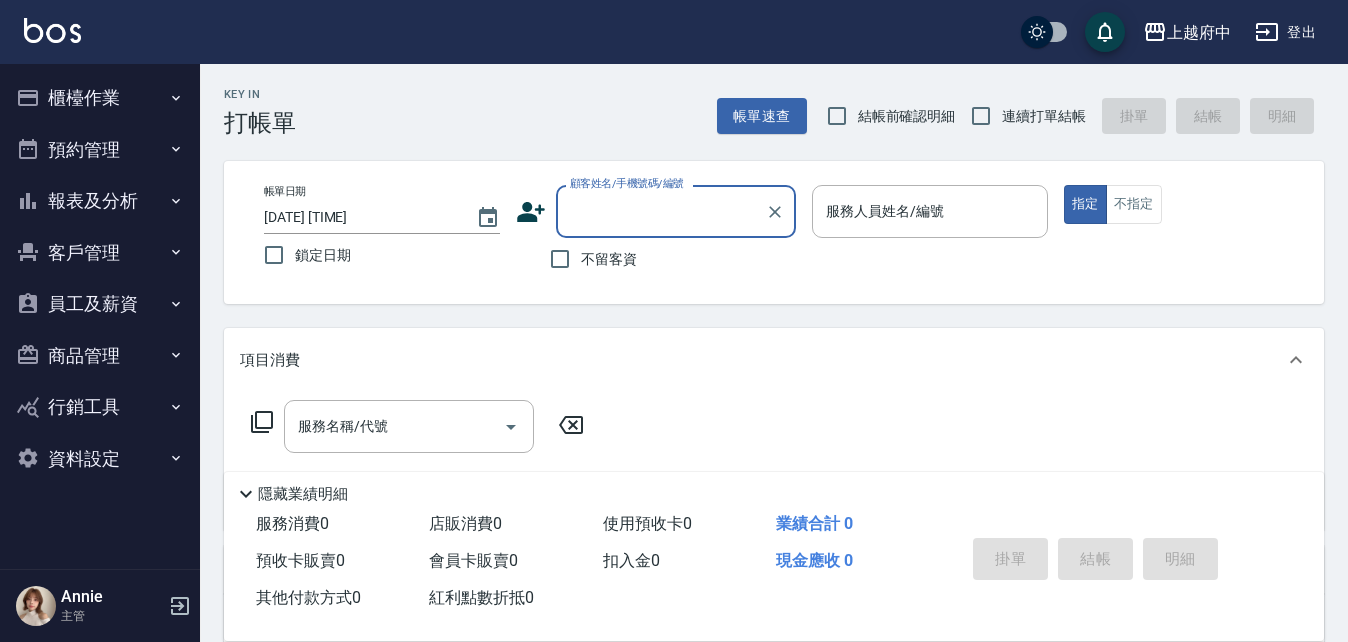 scroll, scrollTop: 0, scrollLeft: 0, axis: both 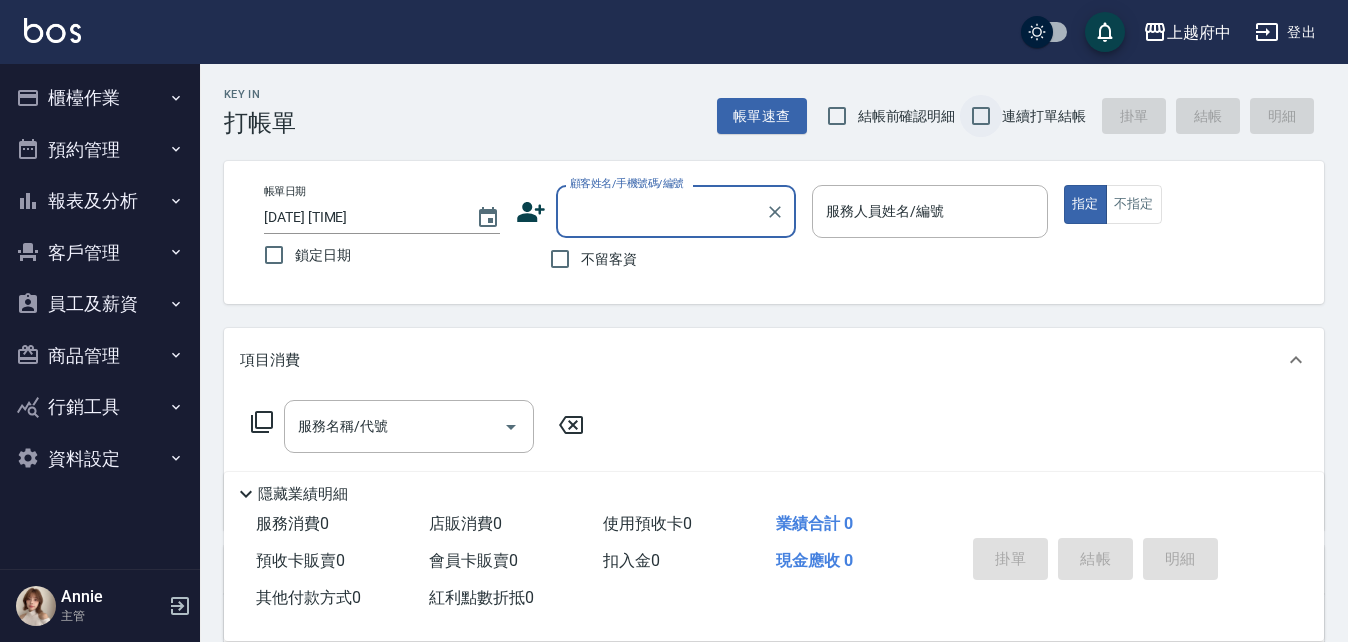click on "連續打單結帳" at bounding box center [981, 116] 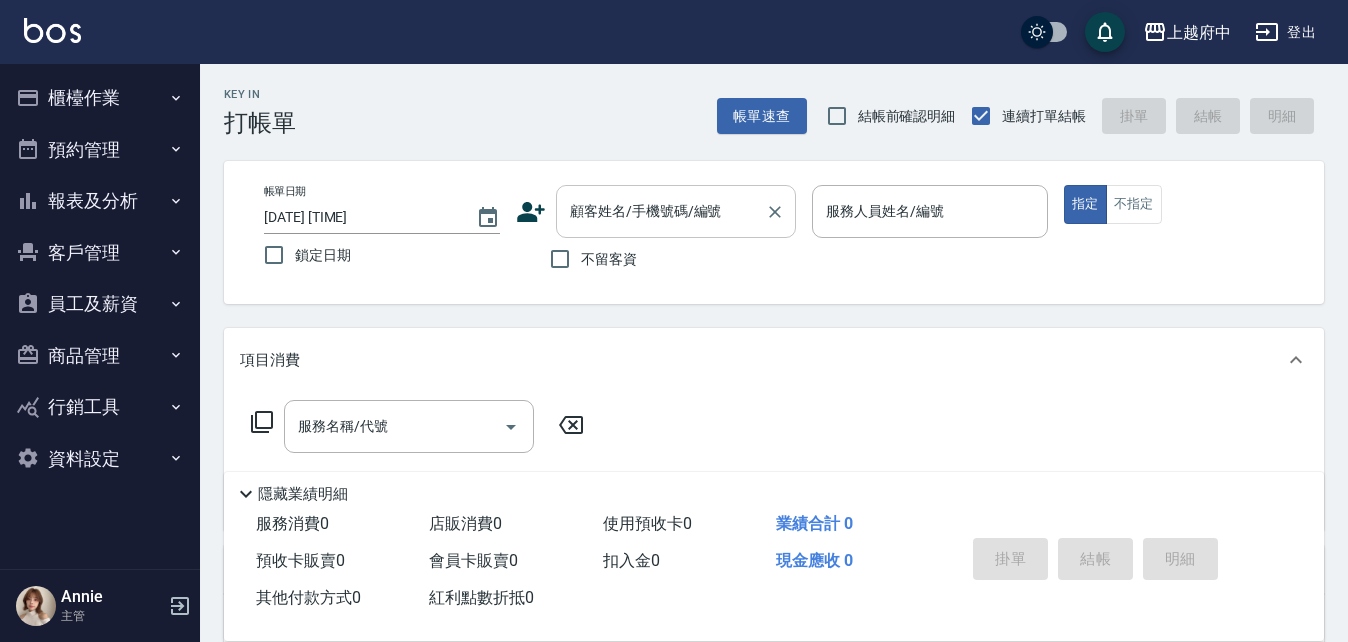 click on "顧客姓名/手機號碼/編號" at bounding box center [661, 211] 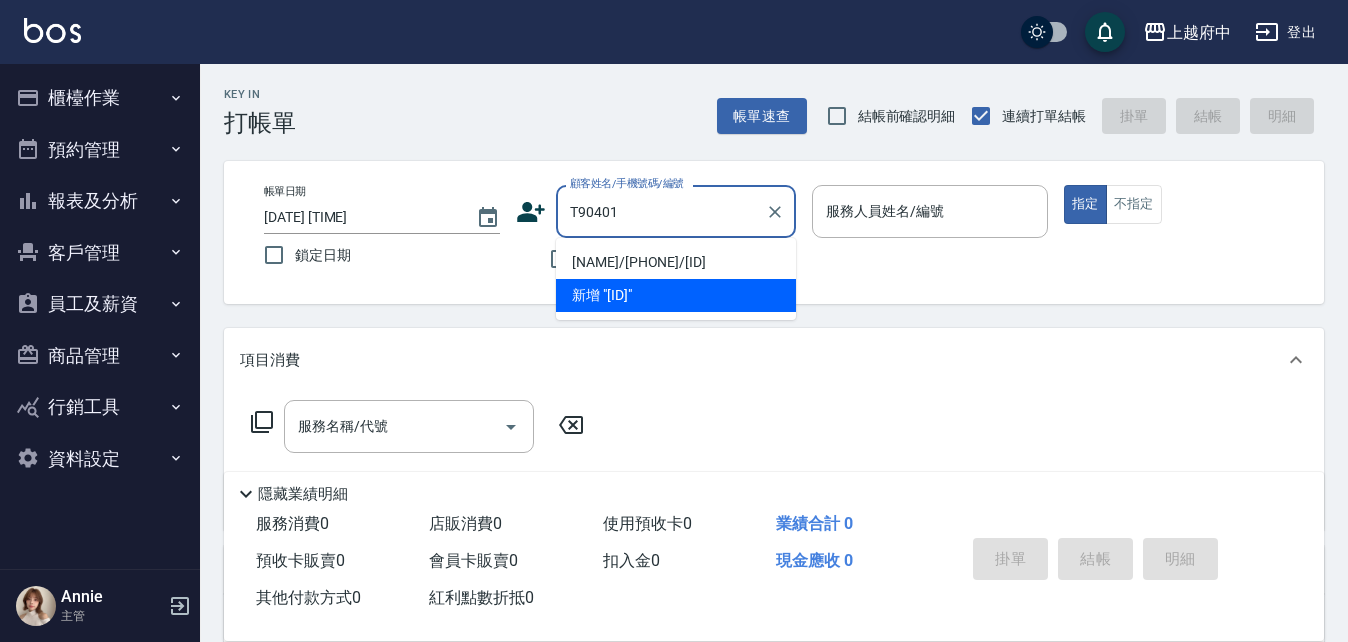 click on "曹家瑋/0909246315/T90401" at bounding box center [676, 262] 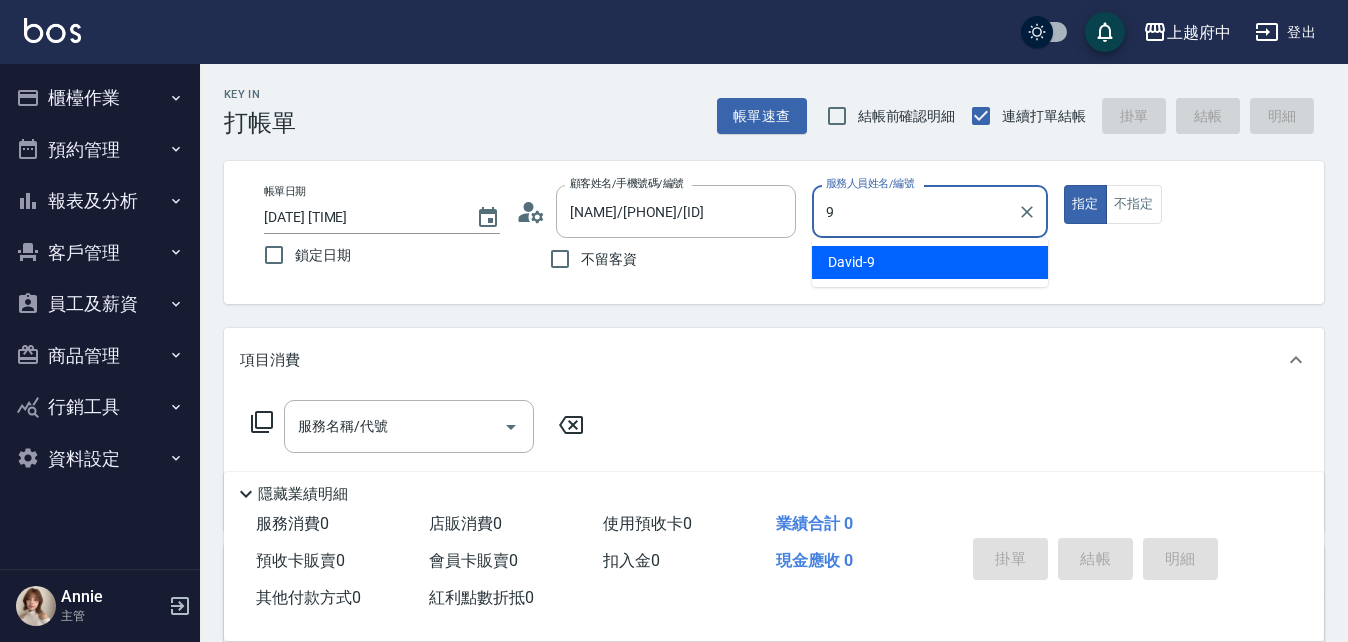 type on "David-9" 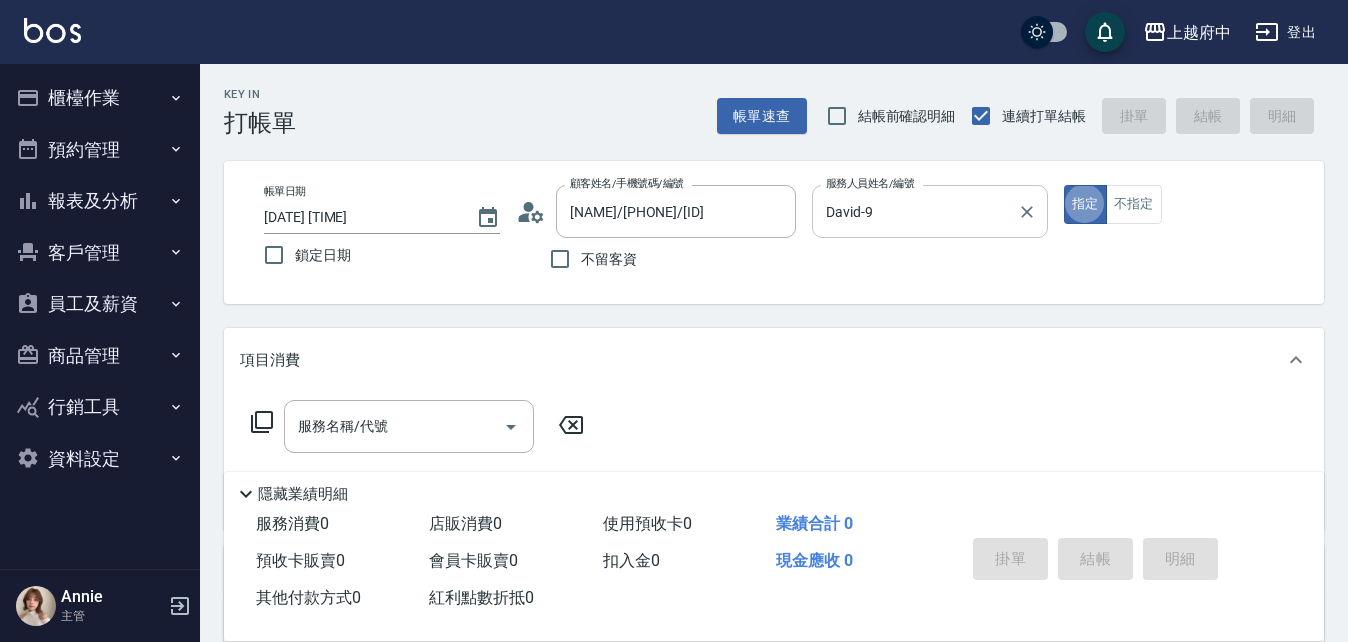 type on "true" 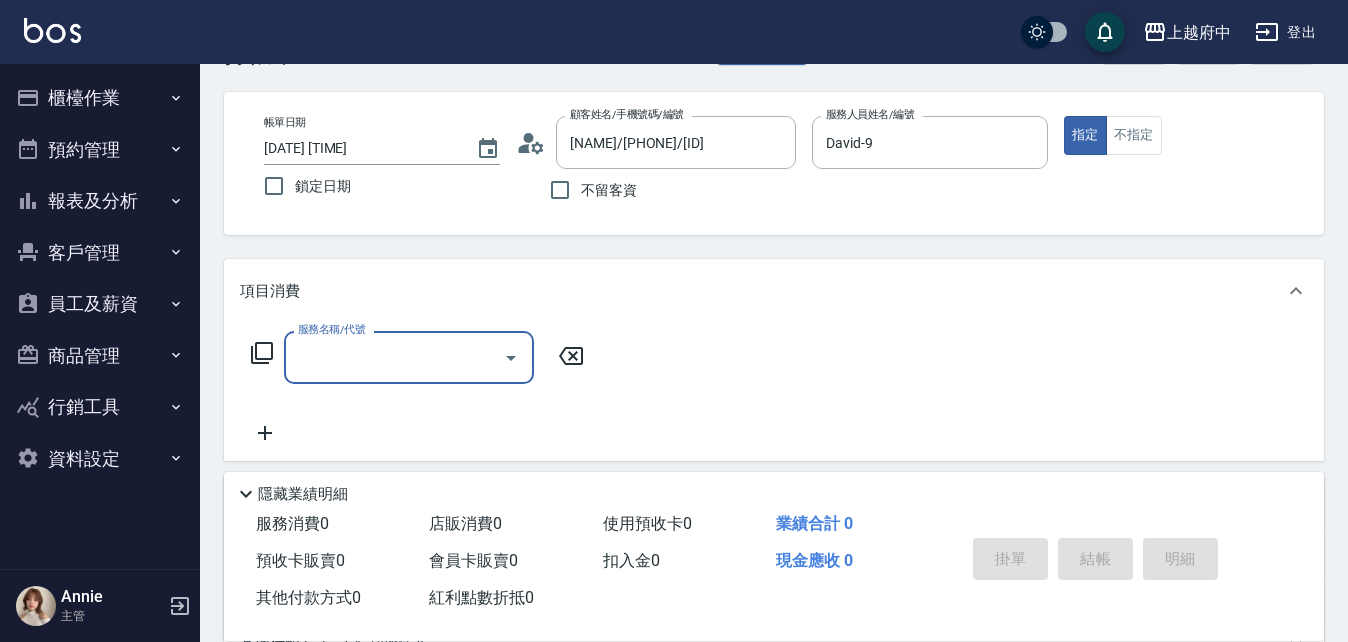 scroll, scrollTop: 100, scrollLeft: 0, axis: vertical 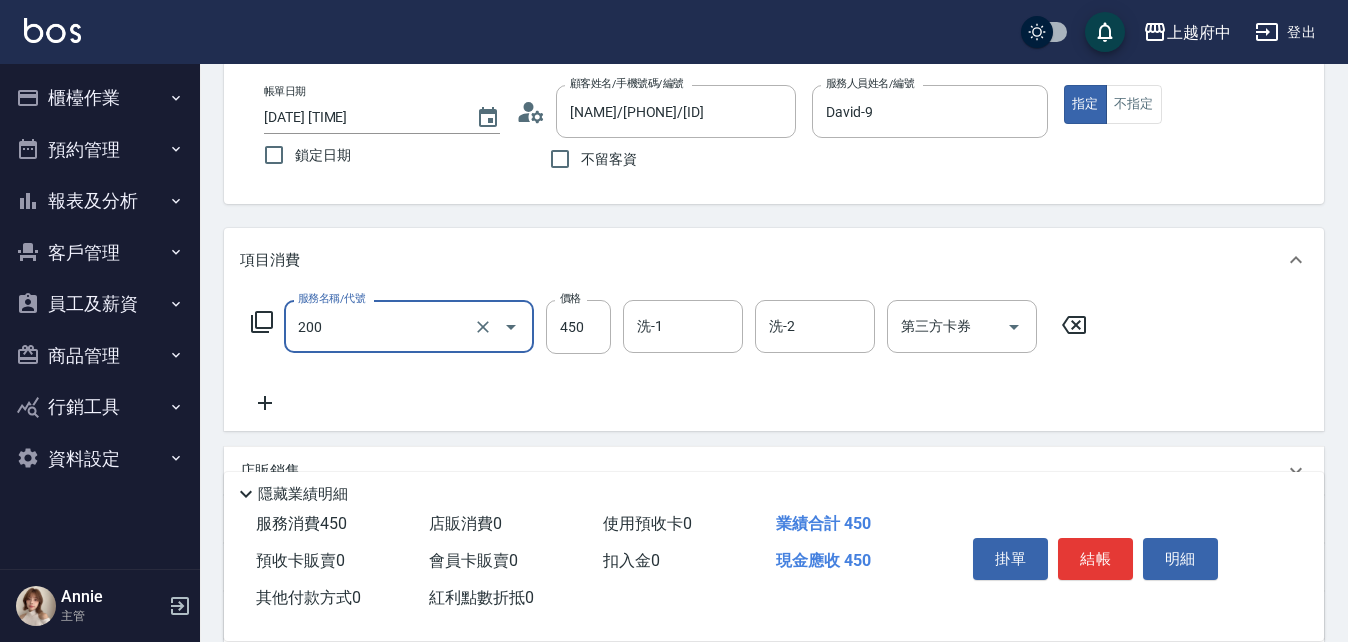 type on "有機洗髮(200)" 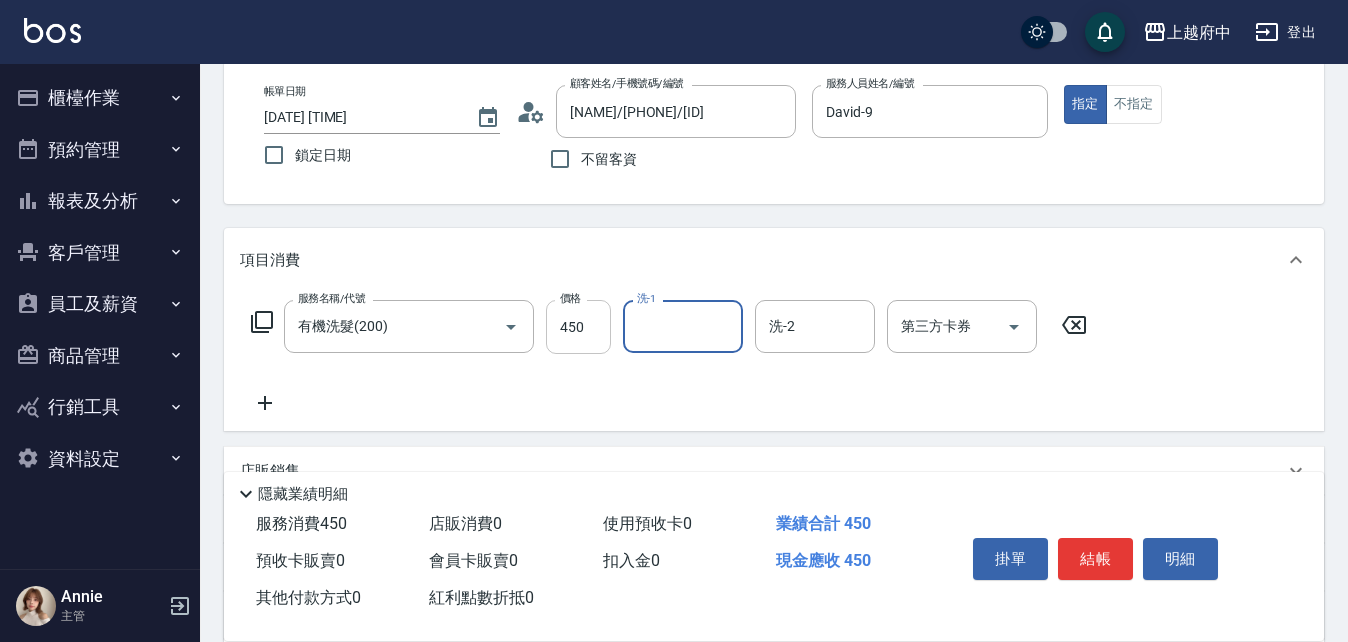 click on "450" at bounding box center [578, 327] 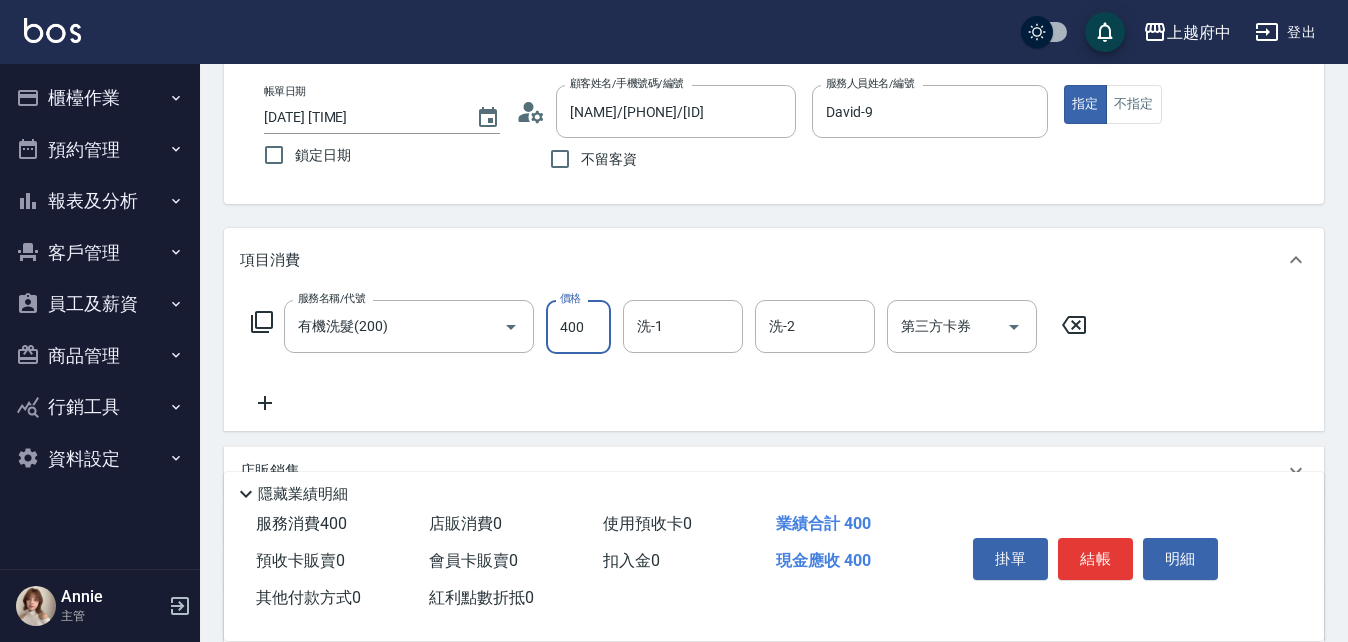 type on "400" 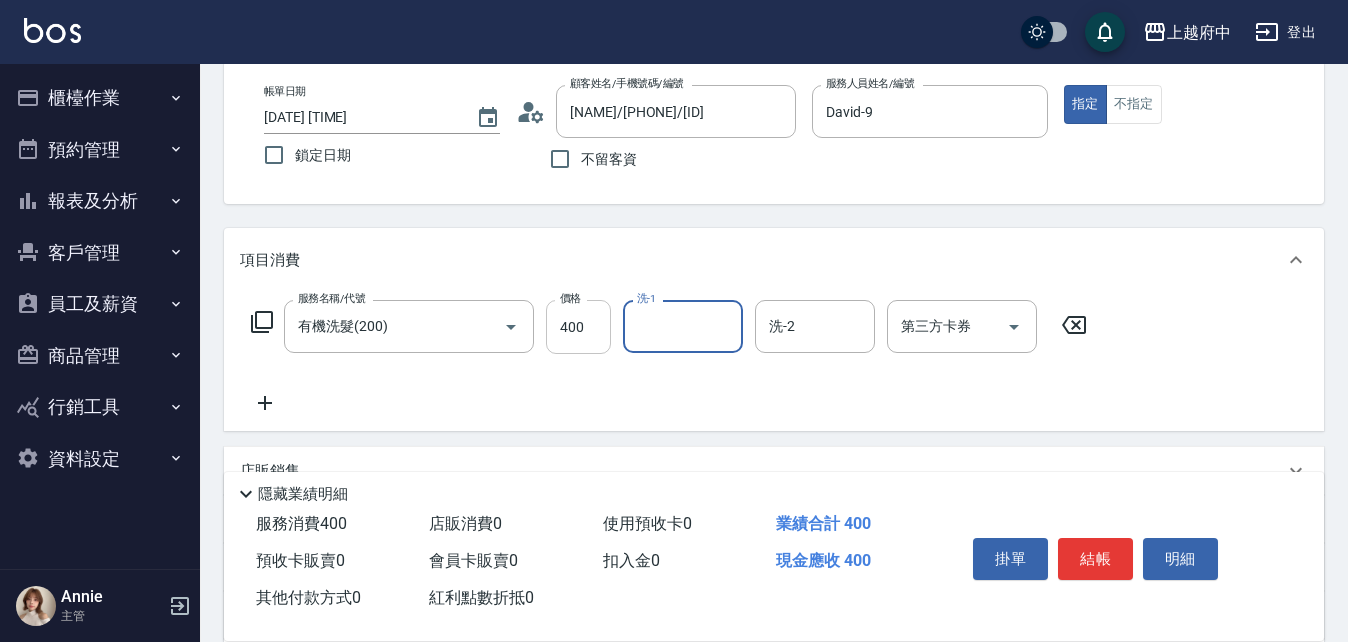 type on "9" 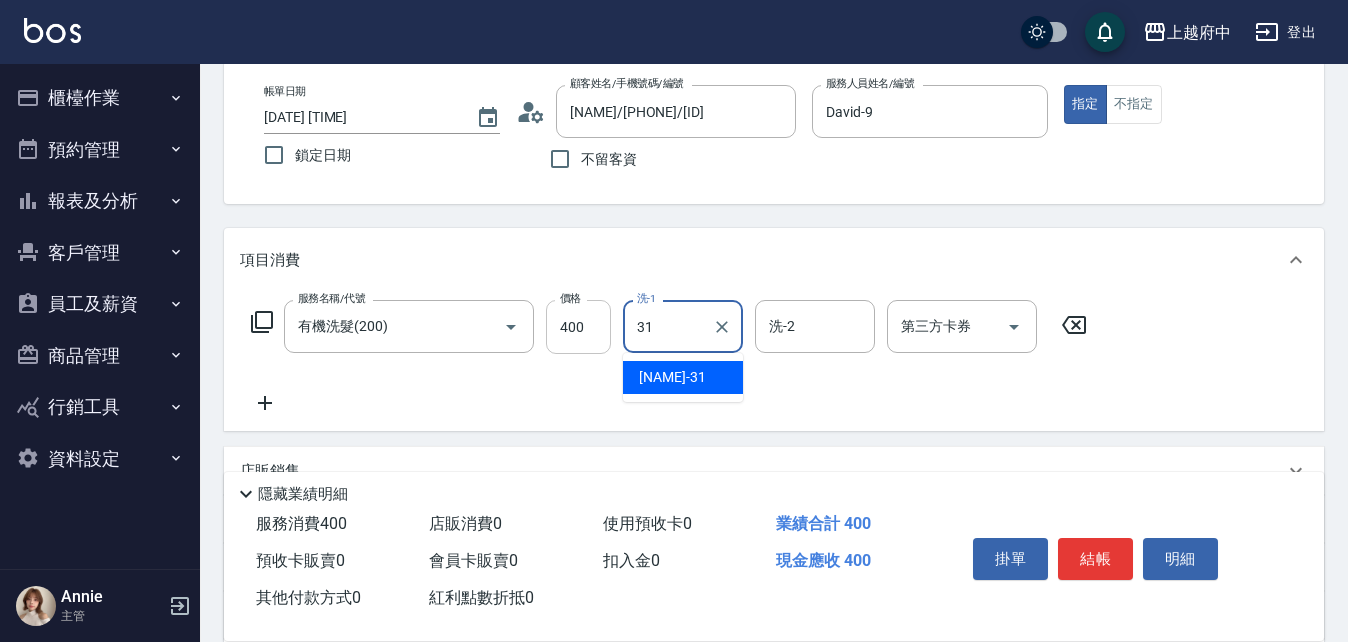 type on "王品云-31" 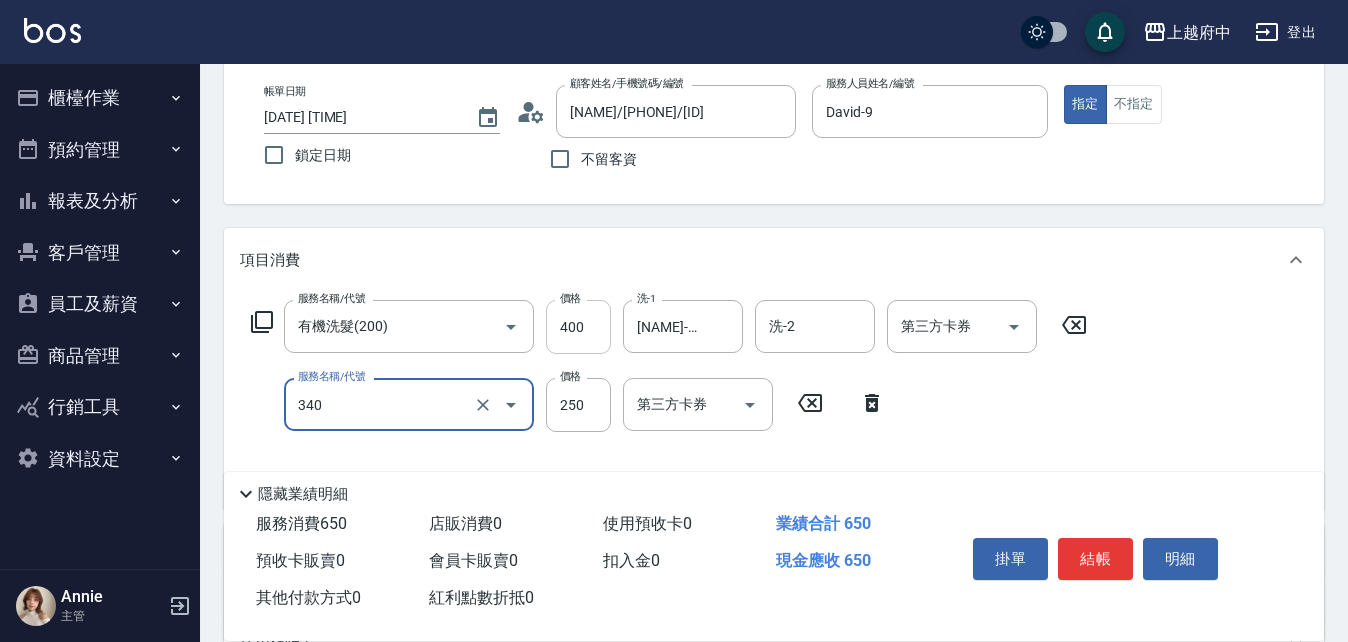 type on "剪髮(340)" 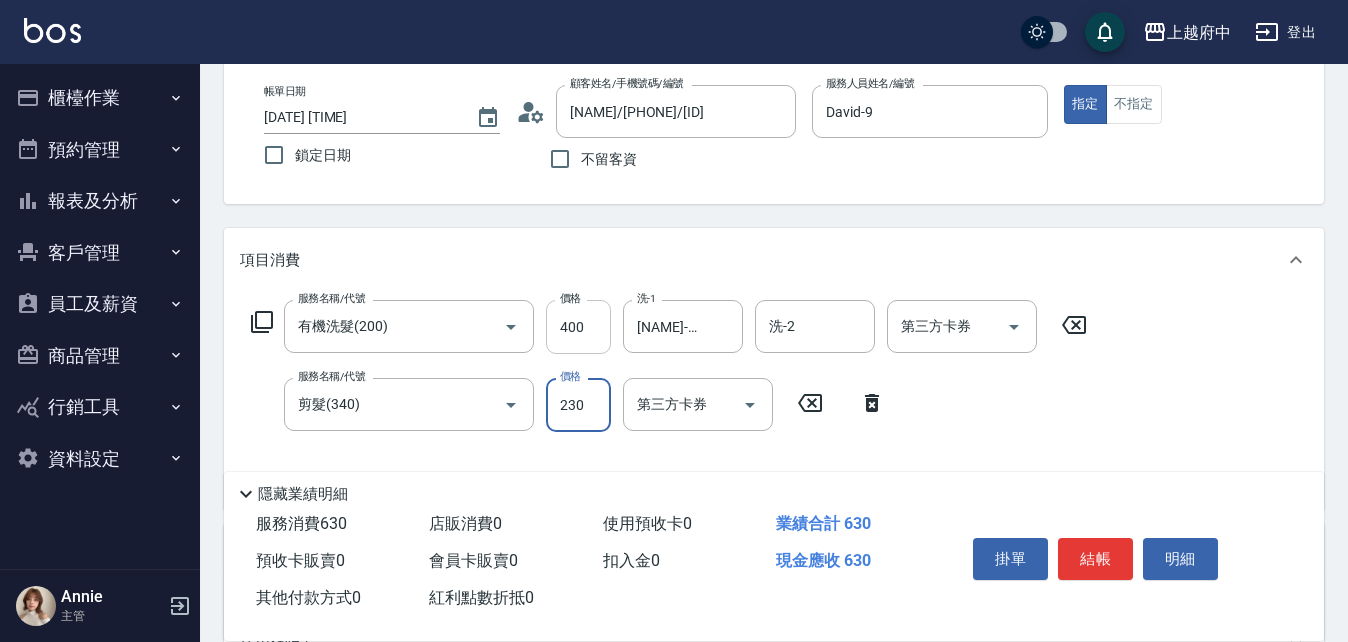 type on "230" 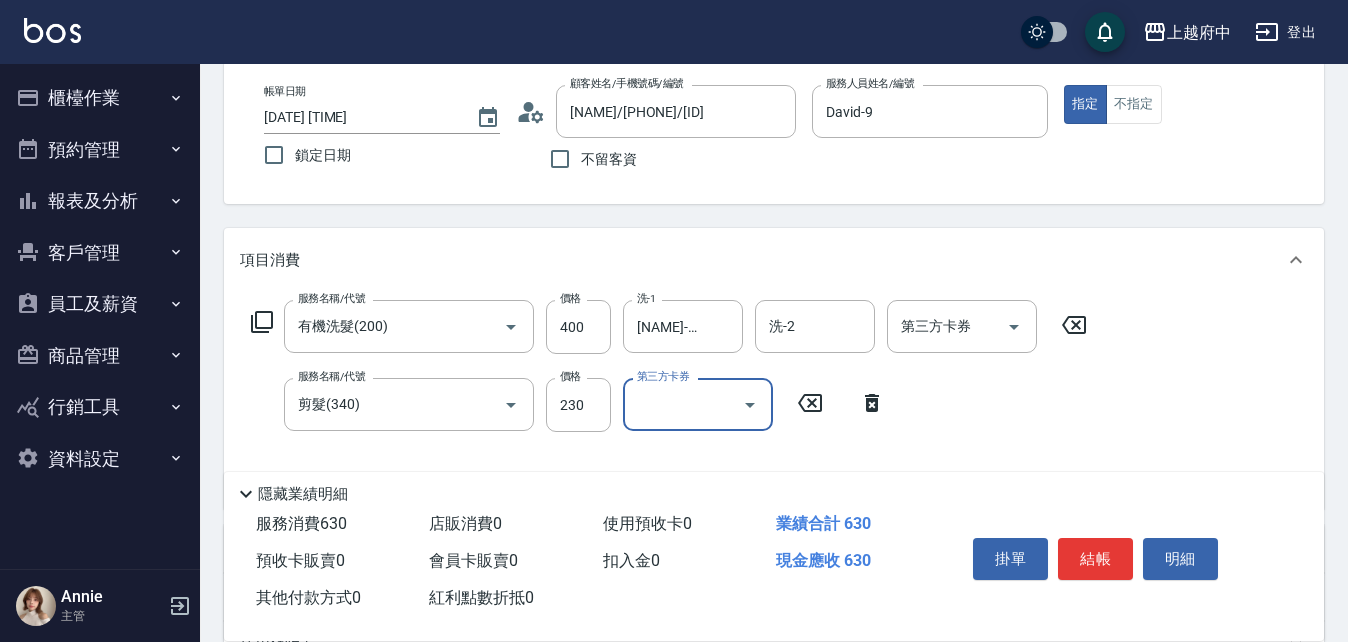 click on "服務名稱/代號 有機洗髮(200) 服務名稱/代號 價格 400 價格 洗-1 王品云-31 洗-1 洗-2 洗-2 第三方卡券 第三方卡券 服務名稱/代號 剪髮(340) 服務名稱/代號 價格 230 價格 第三方卡券 第三方卡券" at bounding box center (669, 396) 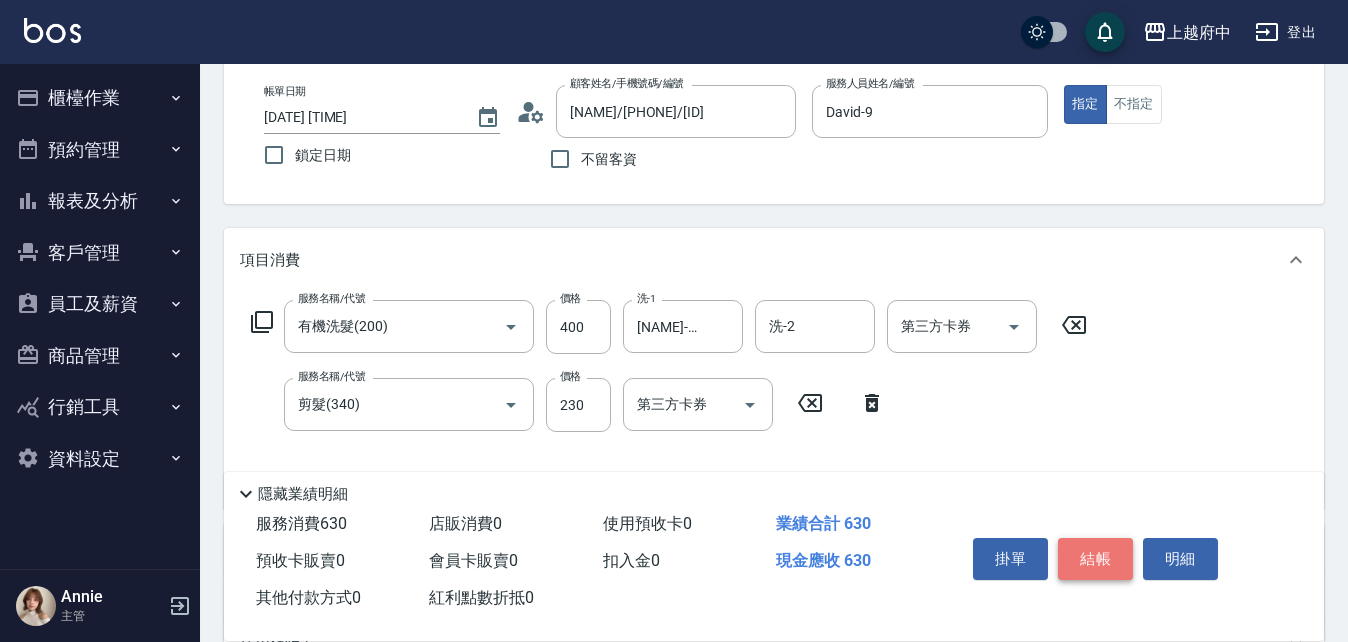 click on "結帳" at bounding box center (1095, 559) 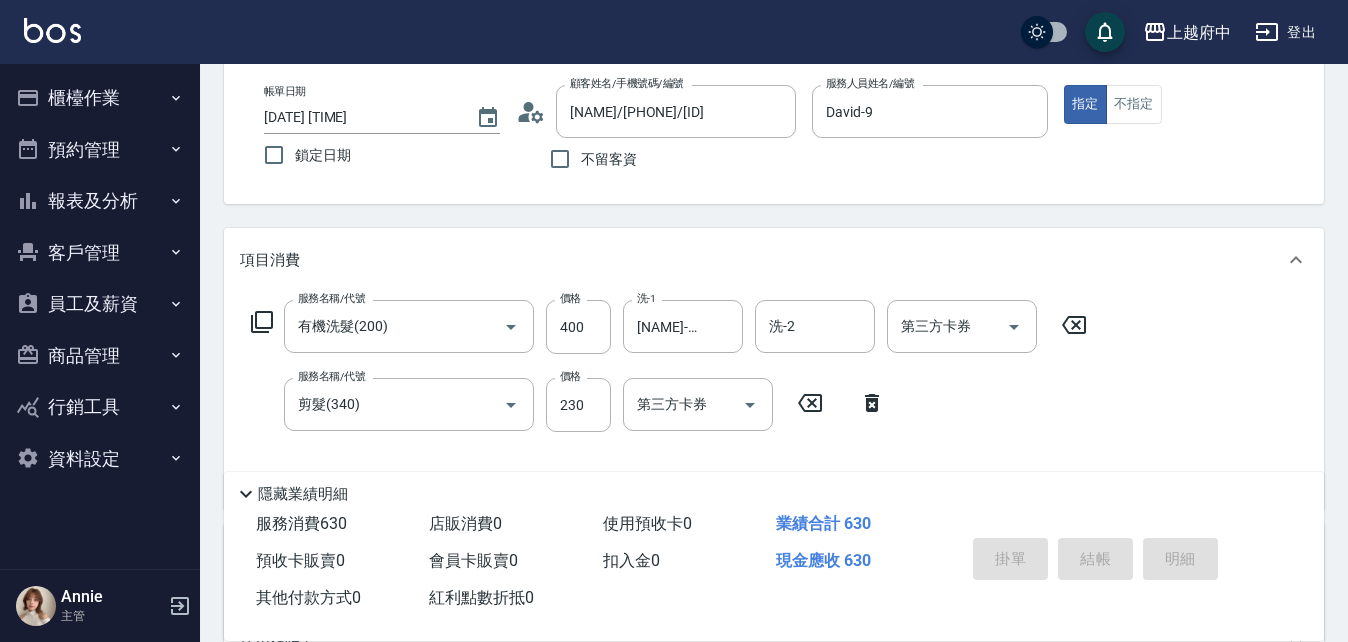 type on "2025/08/04 16:14" 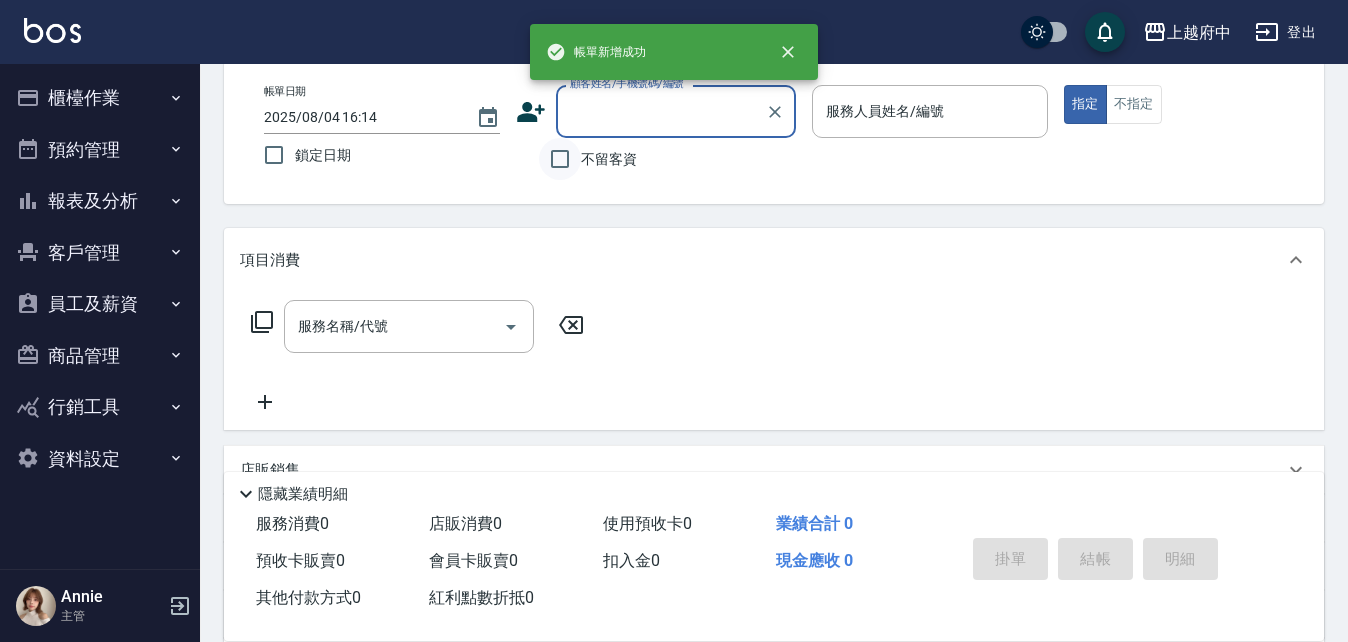 click on "不留客資" at bounding box center (560, 159) 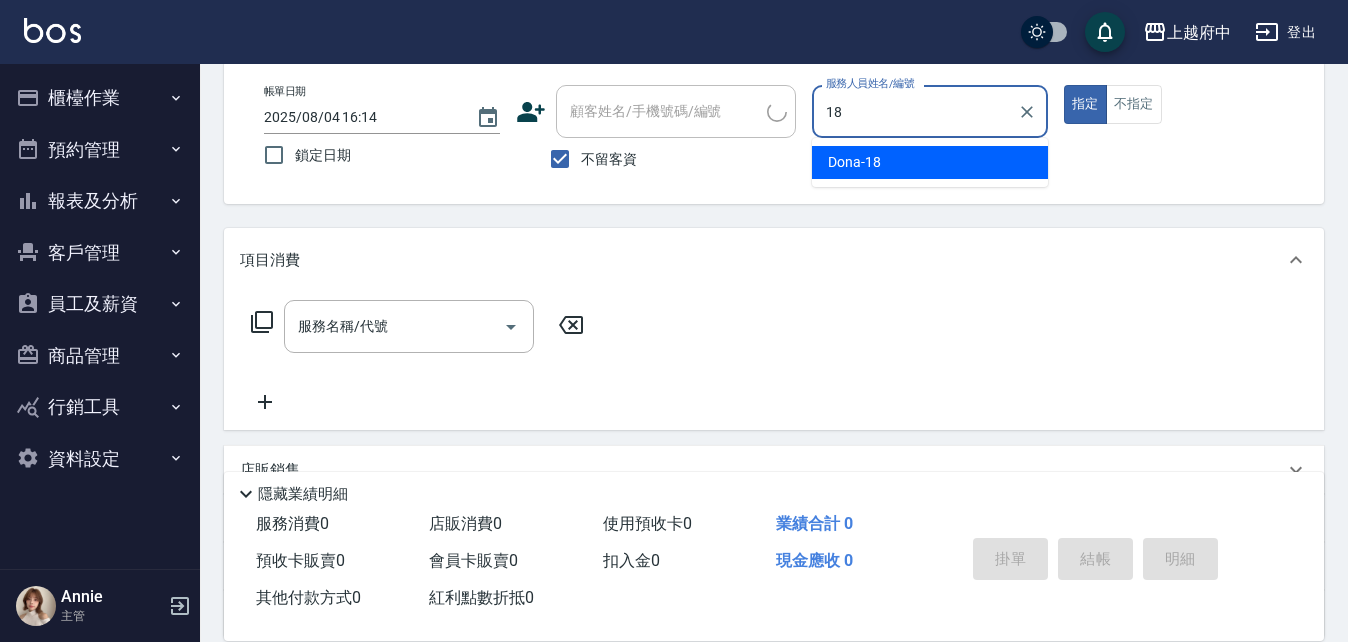 type on "Dona-18" 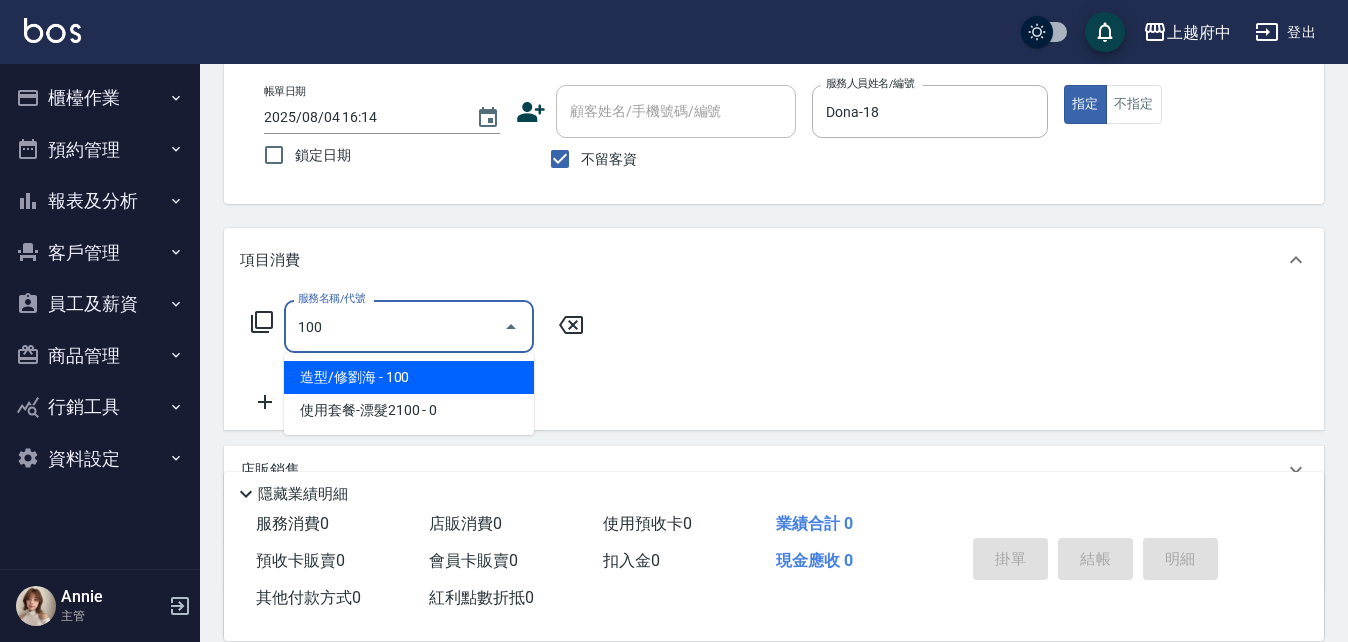 click on "造型/修劉海 - 100" at bounding box center (409, 377) 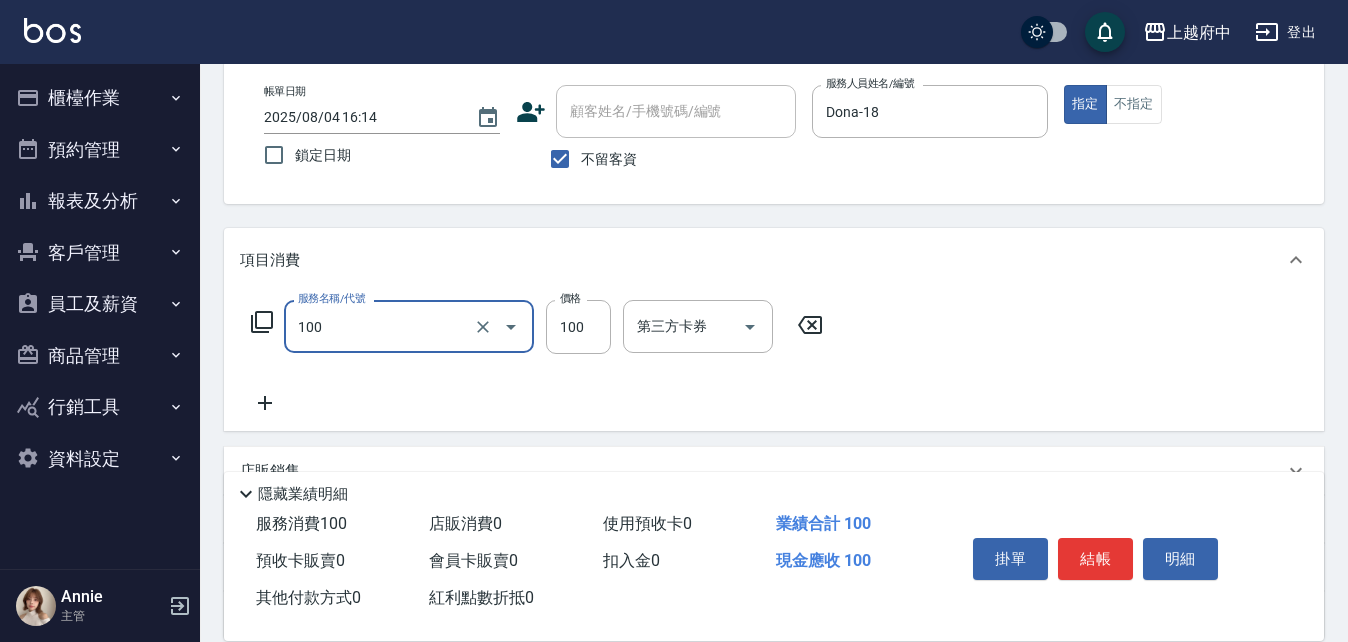 type on "造型/修劉海(100)" 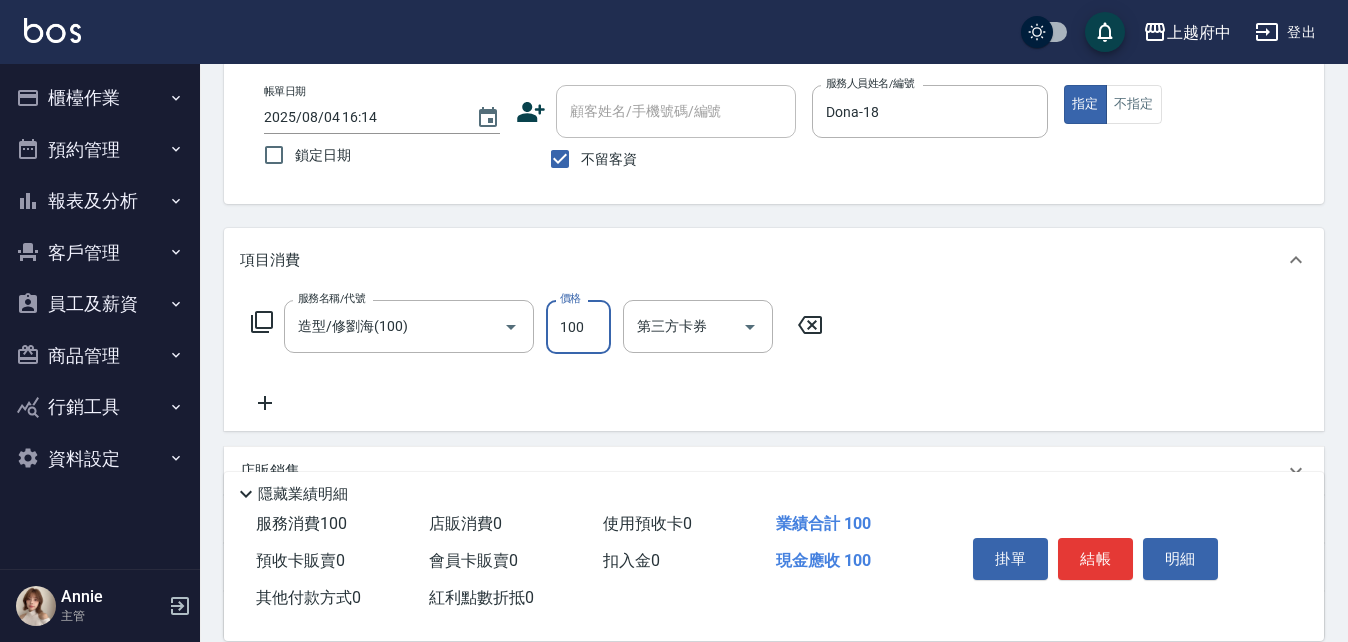click on "服務名稱/代號 造型/修劉海(100) 服務名稱/代號 價格 100 價格 第三方卡券 第三方卡券" at bounding box center (537, 357) 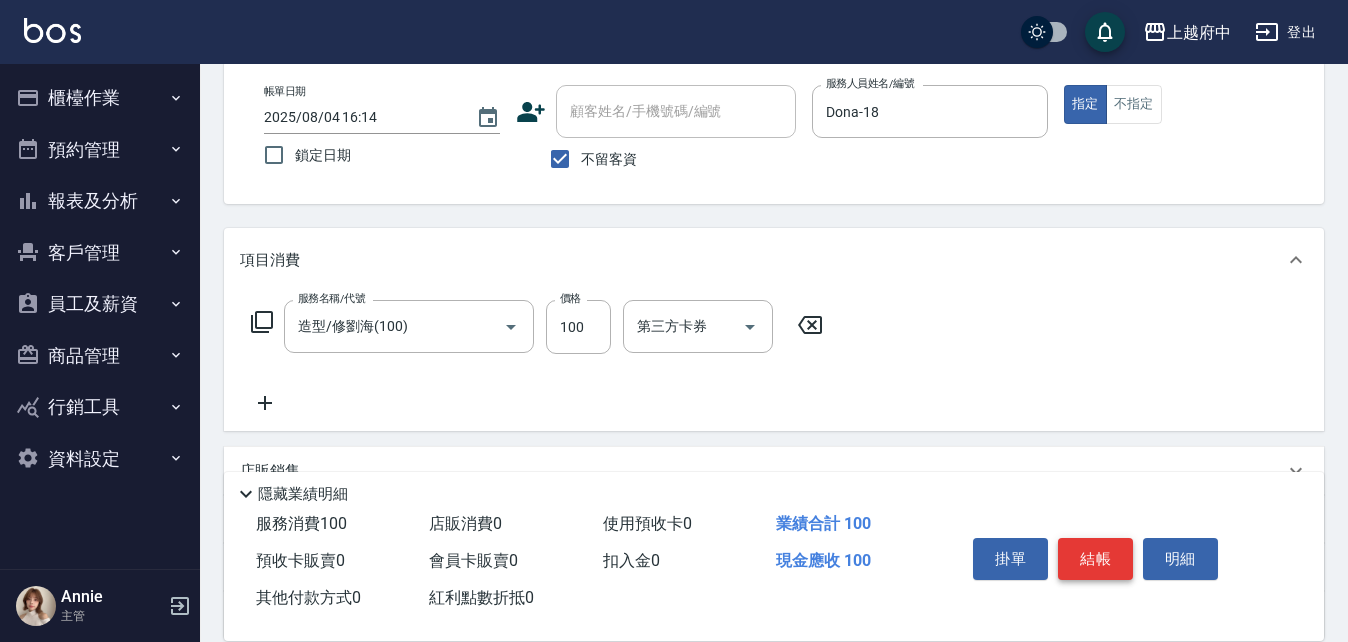 click on "結帳" at bounding box center [1095, 559] 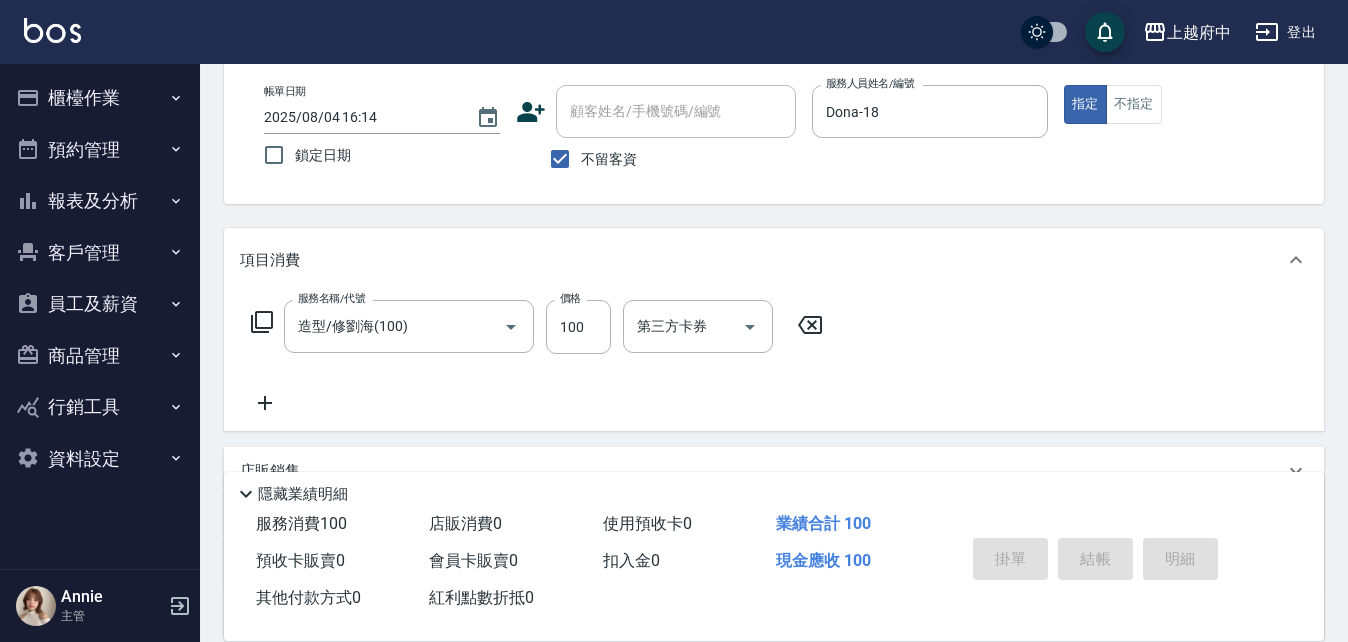 type 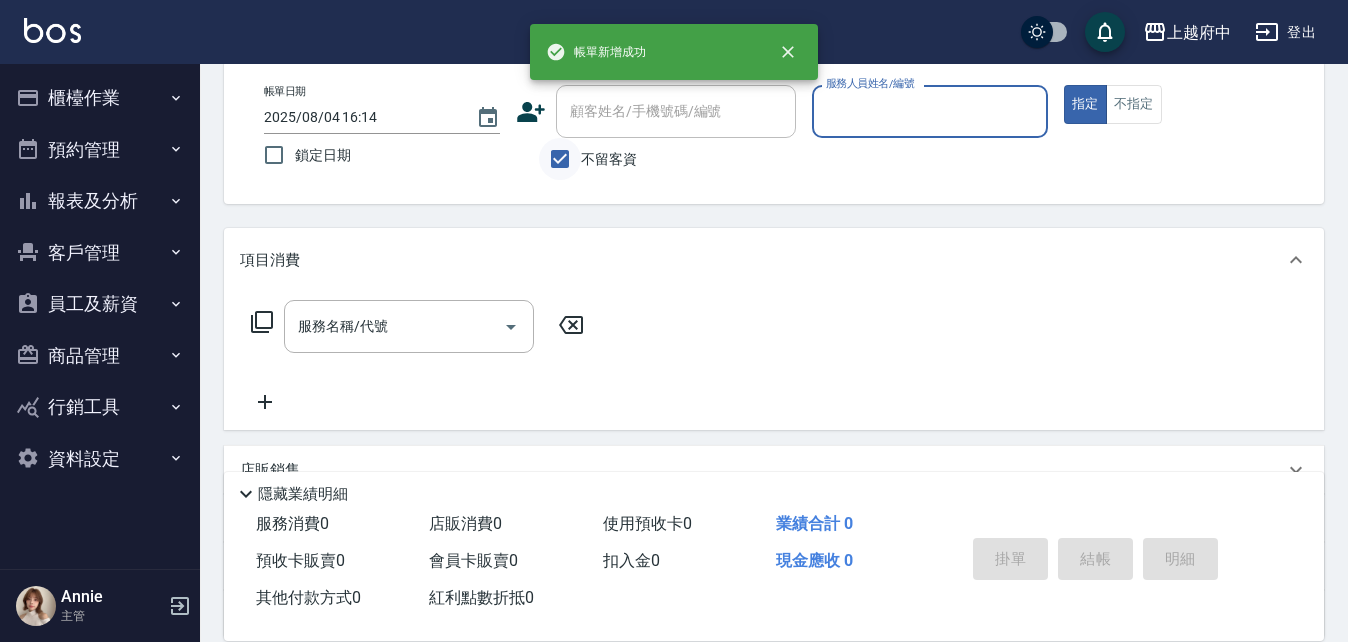 click on "不留客資" at bounding box center [560, 159] 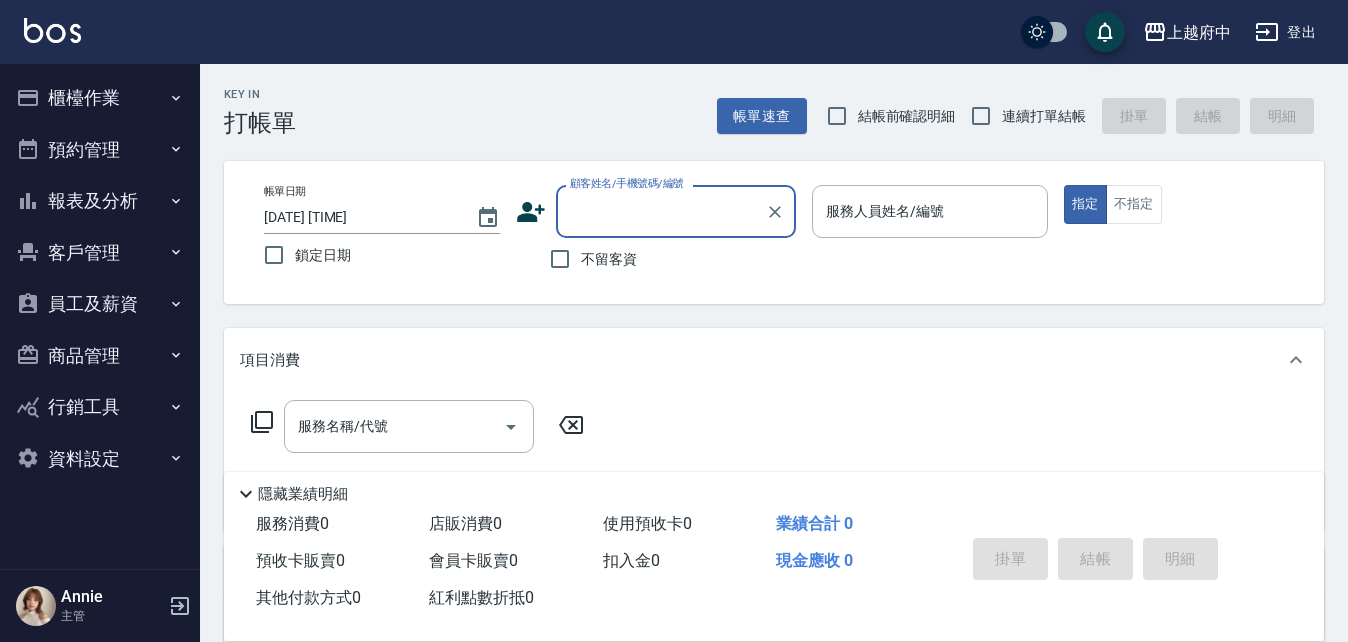 scroll, scrollTop: 0, scrollLeft: 0, axis: both 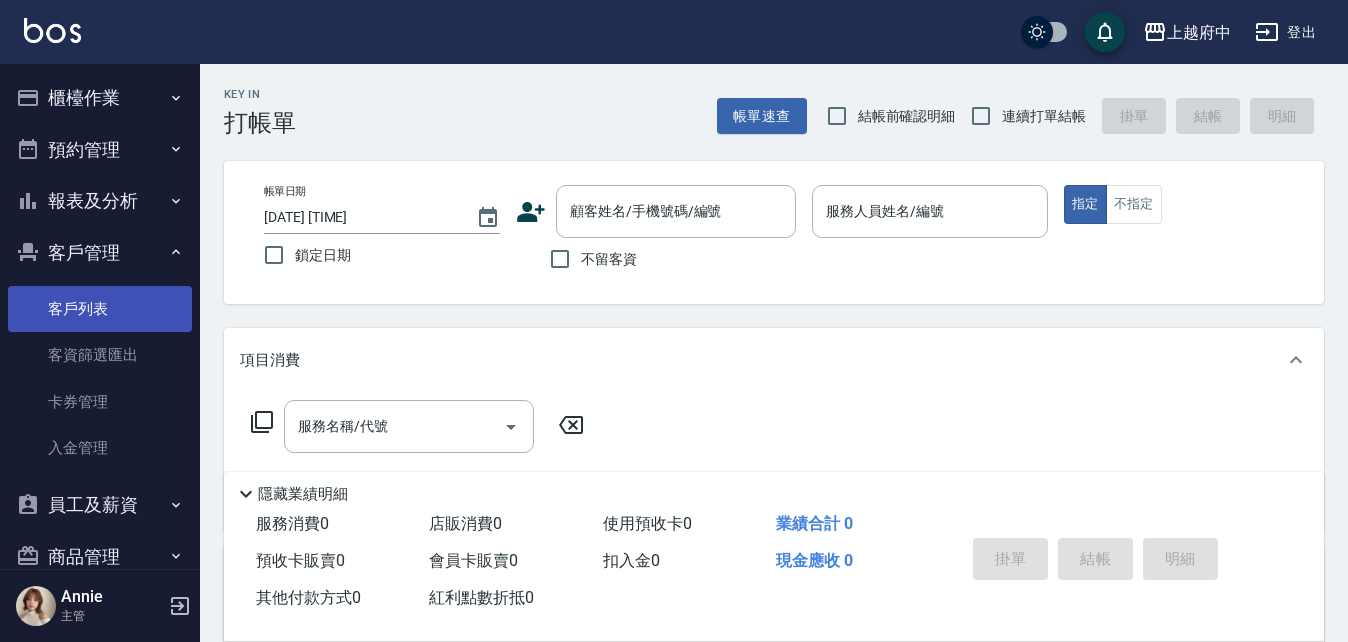 click on "客戶列表" at bounding box center [100, 309] 